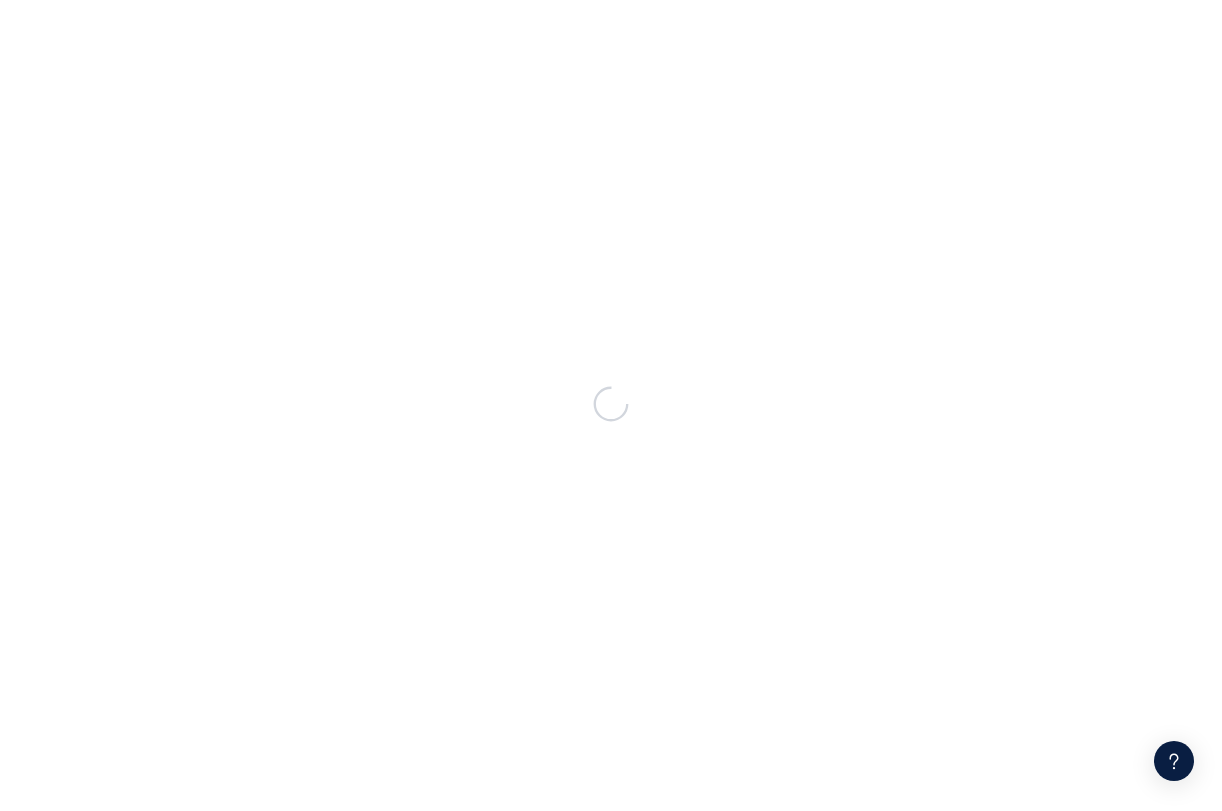 scroll, scrollTop: 0, scrollLeft: 0, axis: both 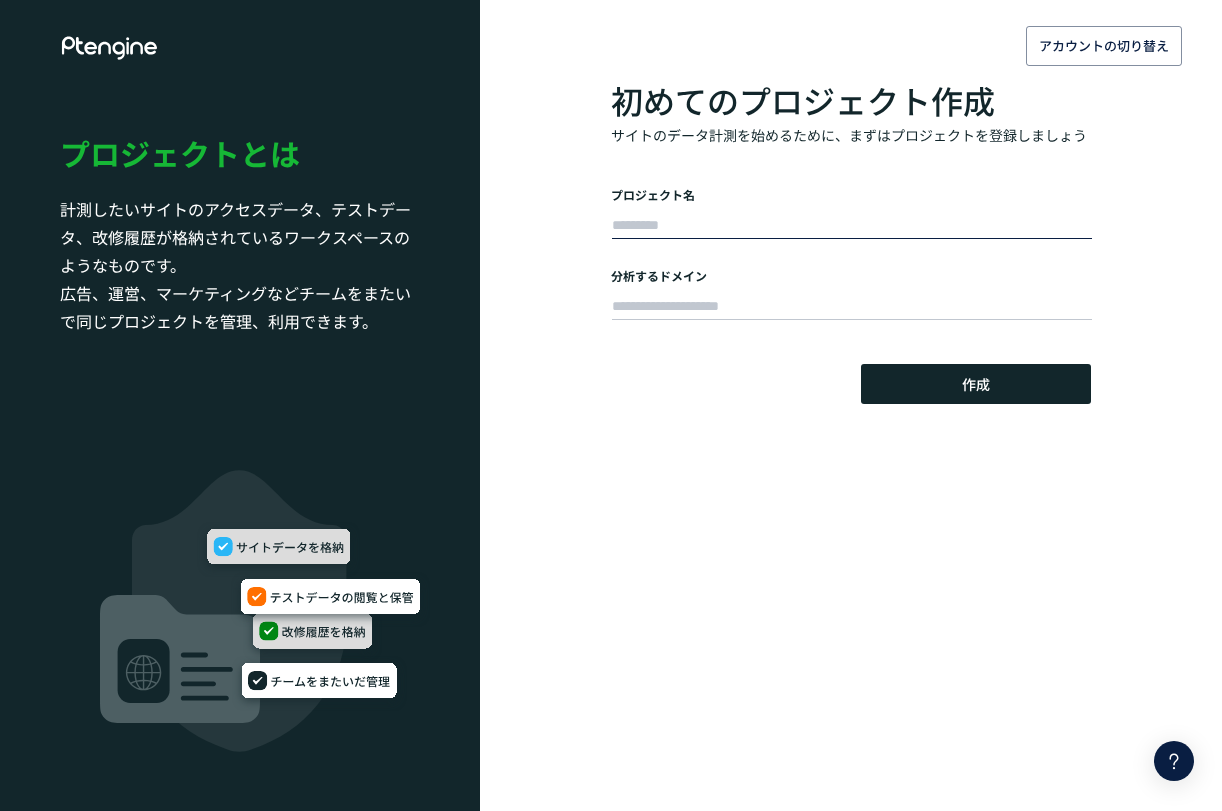 click at bounding box center (852, 226) 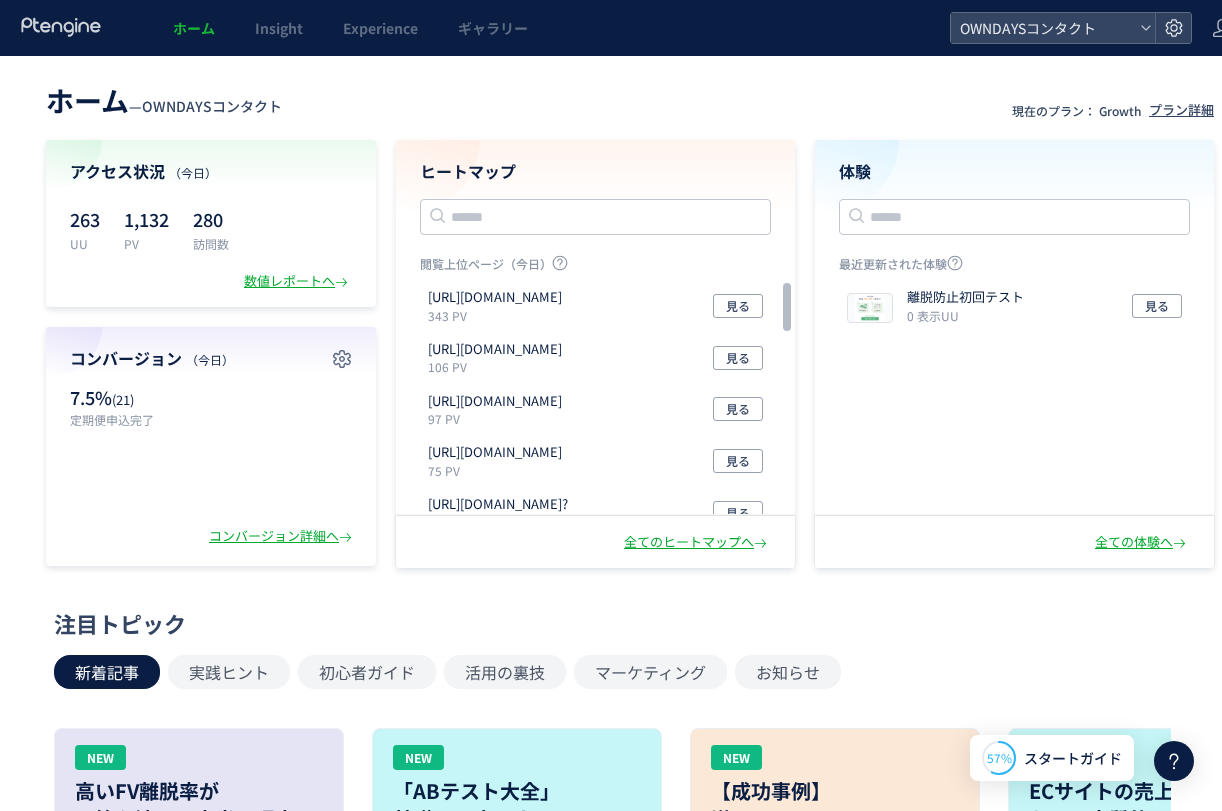 scroll, scrollTop: 0, scrollLeft: 0, axis: both 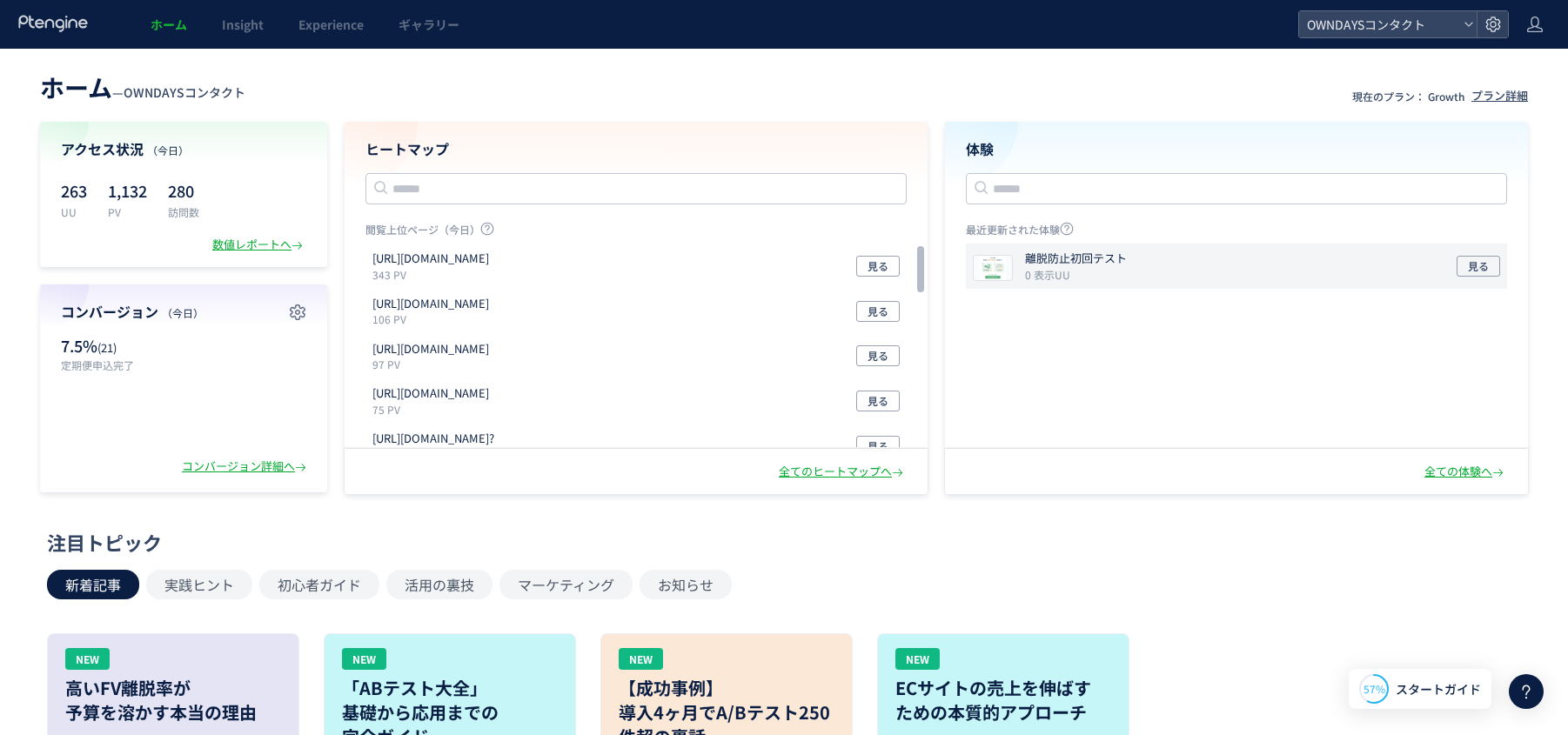 click on "0 表示UU" at bounding box center [1048, 274] 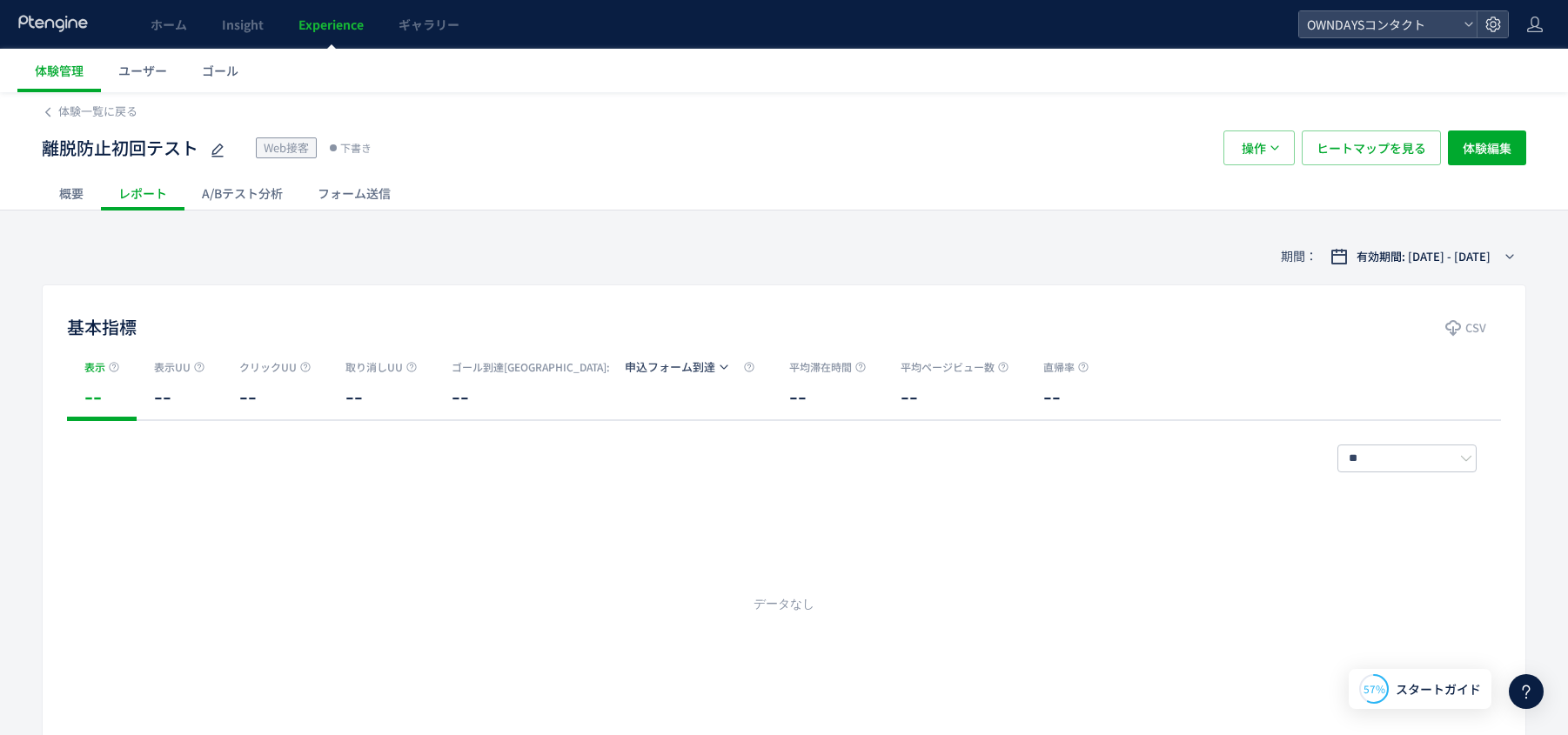 click on "A/Bテスト分析" 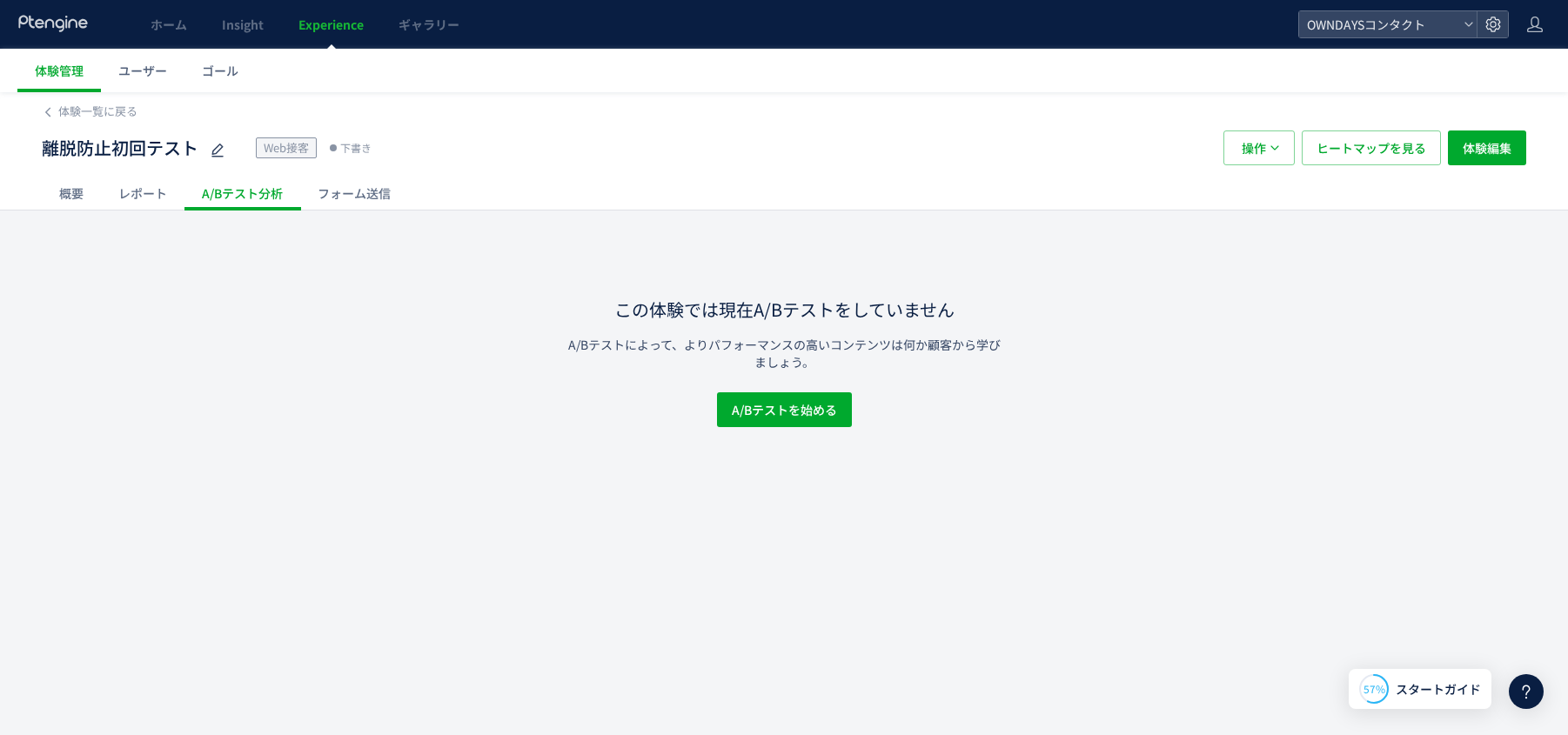 click on "フォーム送信" 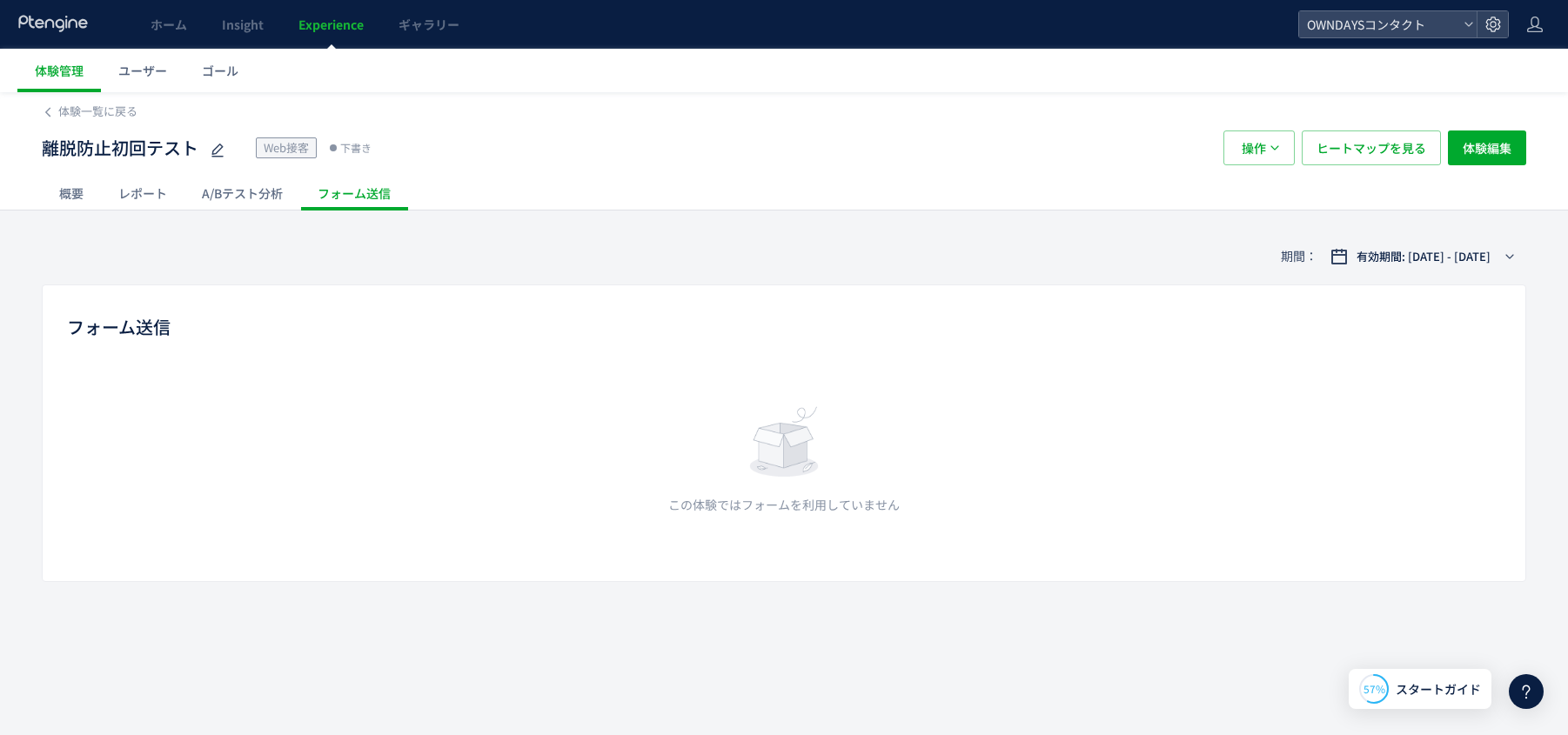 click on "概要" 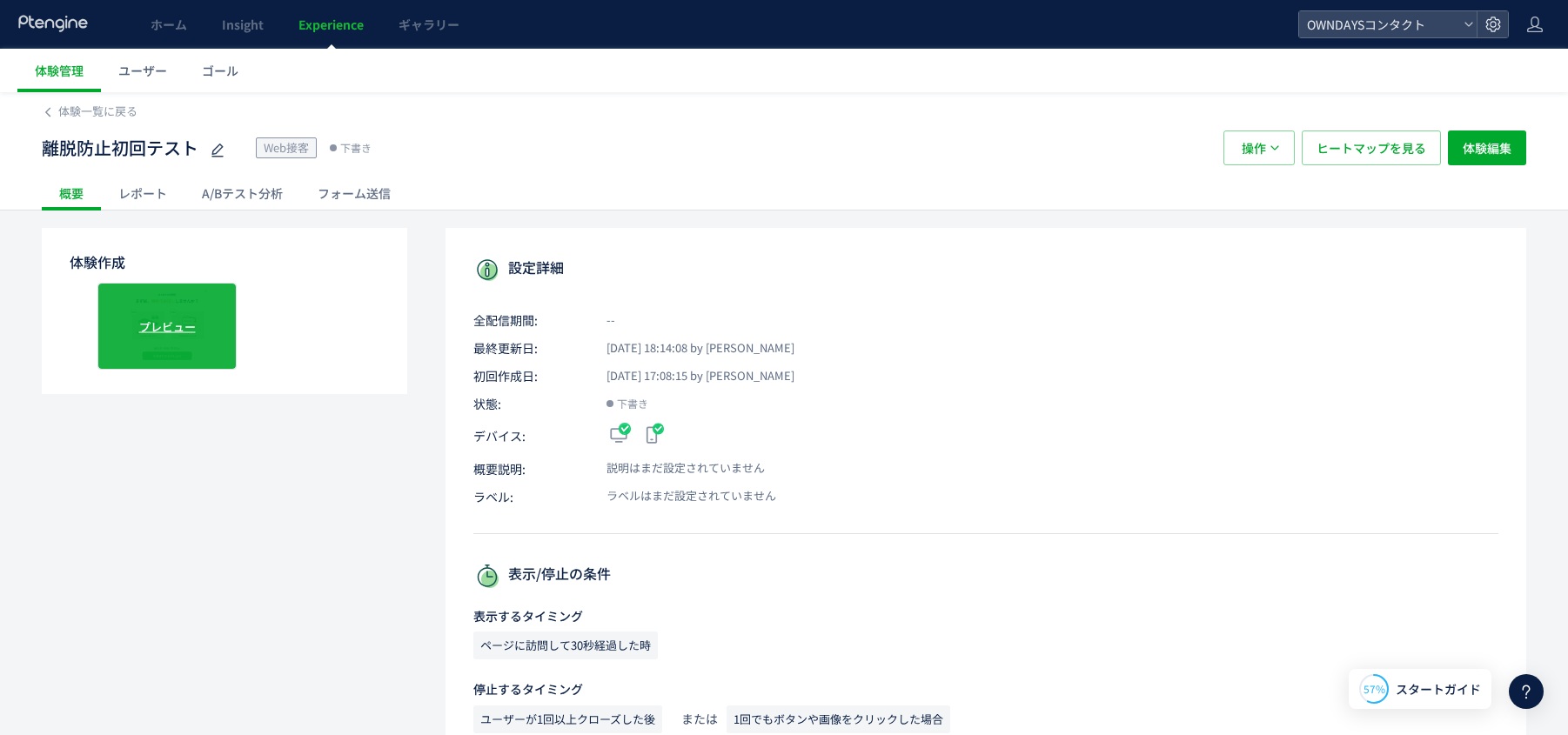 click on "プレビュー" at bounding box center (167, 325) 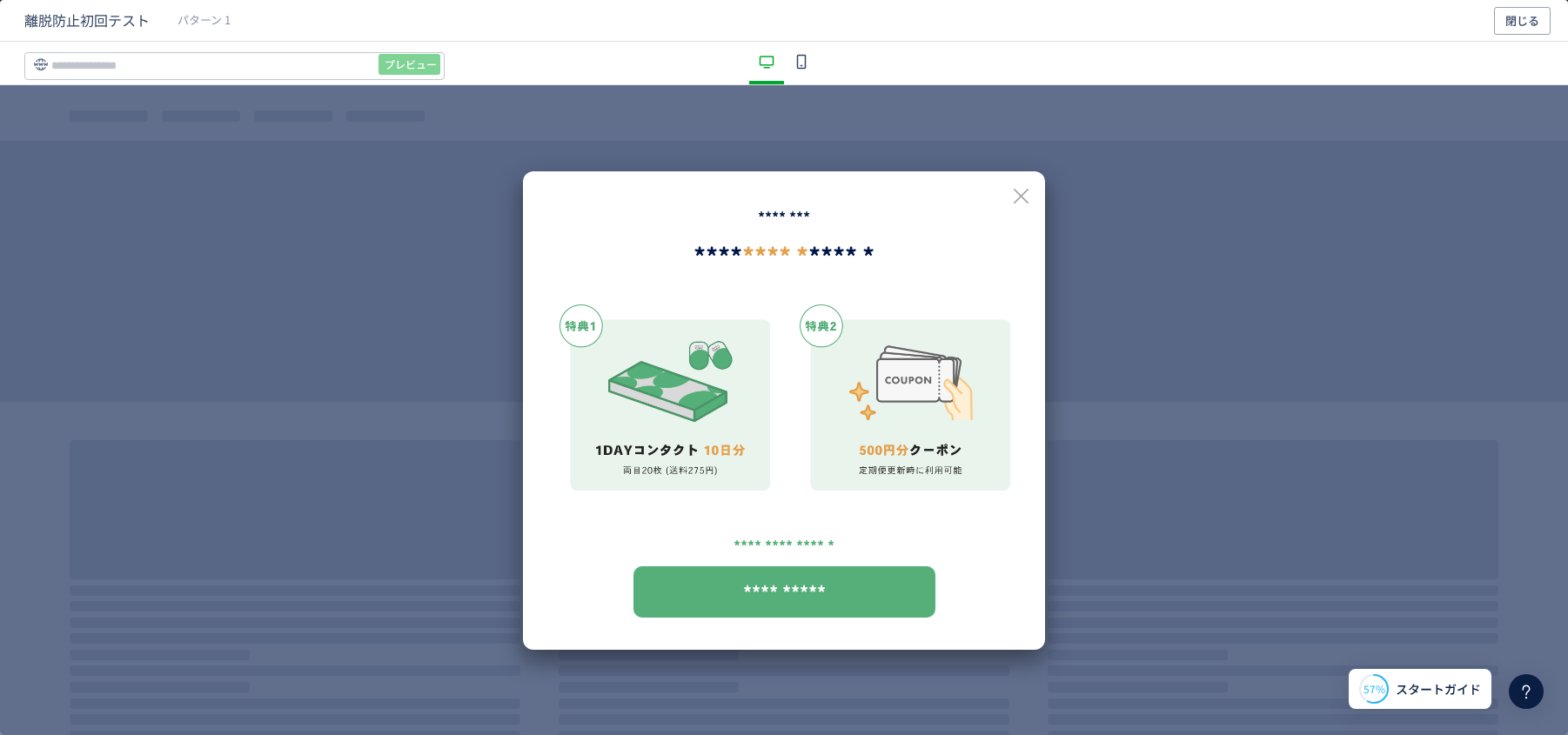 click 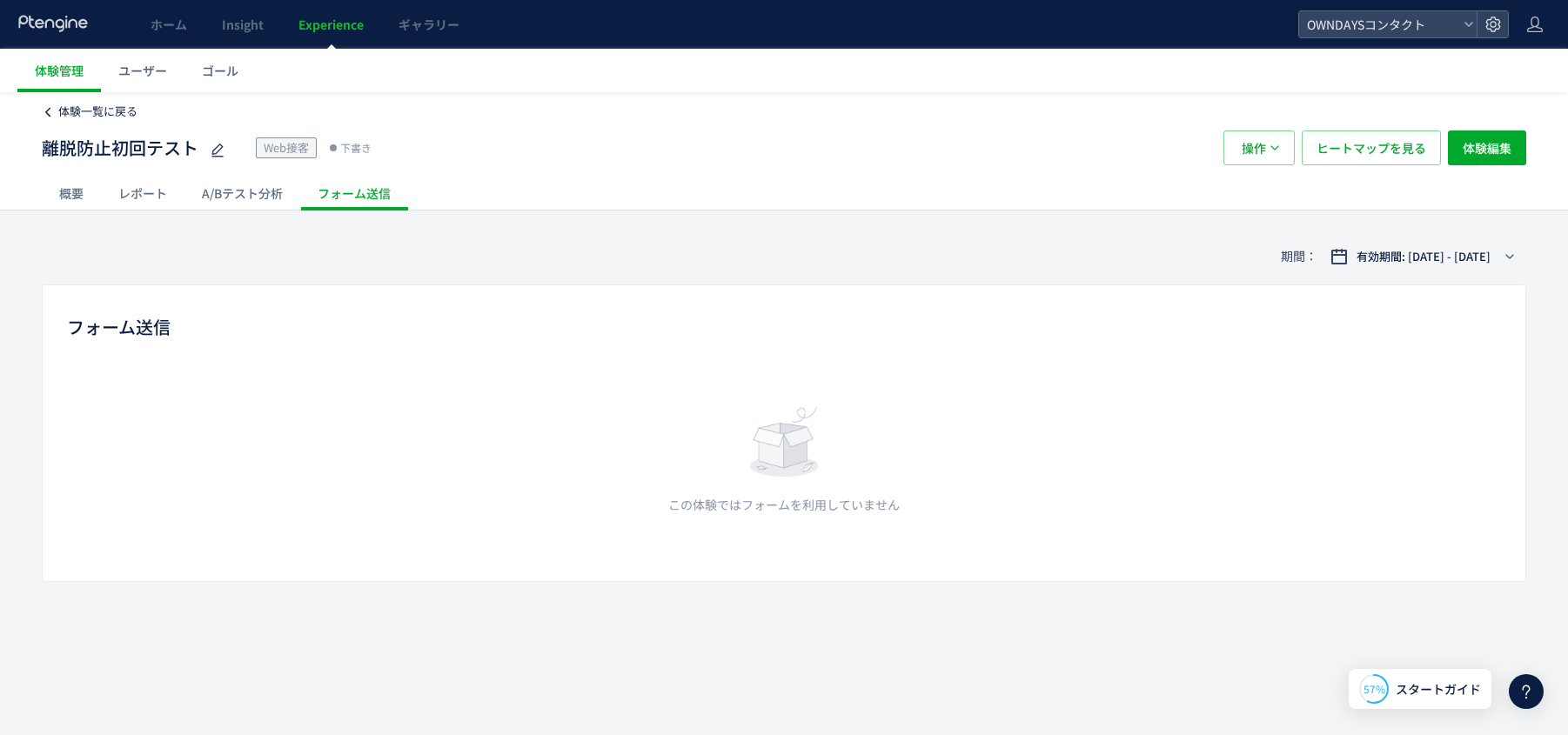 click on "体験一覧に戻る" 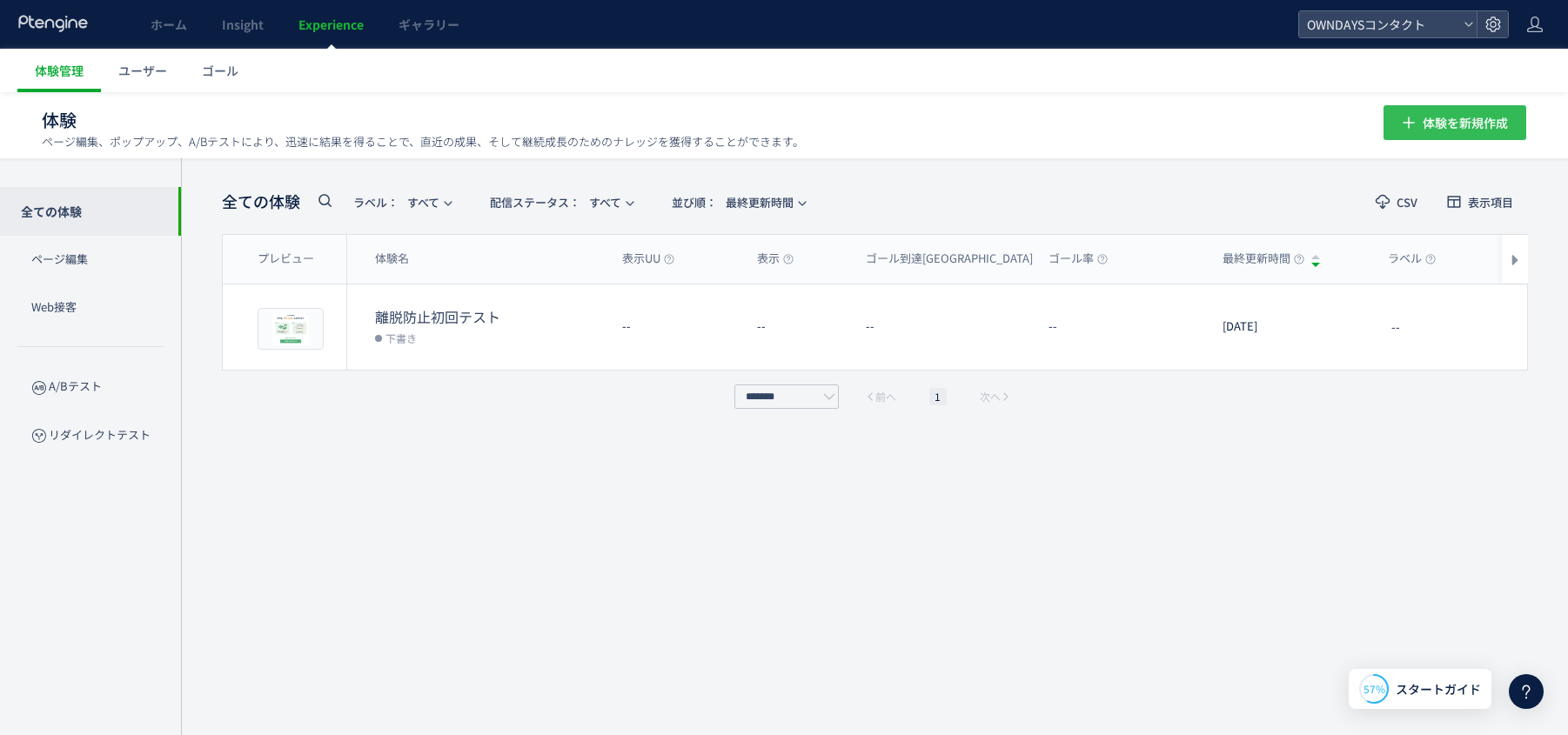 click on "体験を新規作成" at bounding box center [1465, 123] 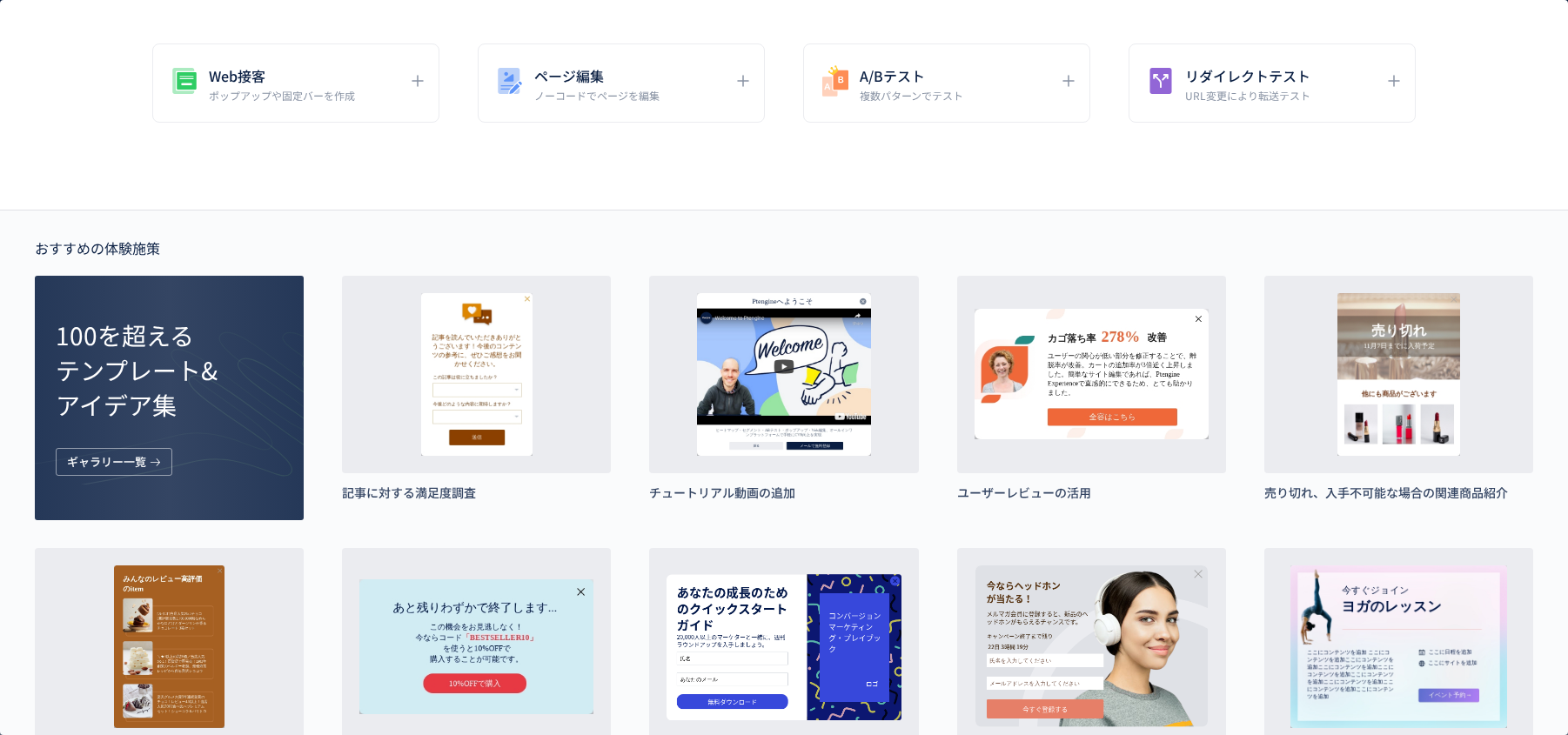 scroll, scrollTop: 0, scrollLeft: 0, axis: both 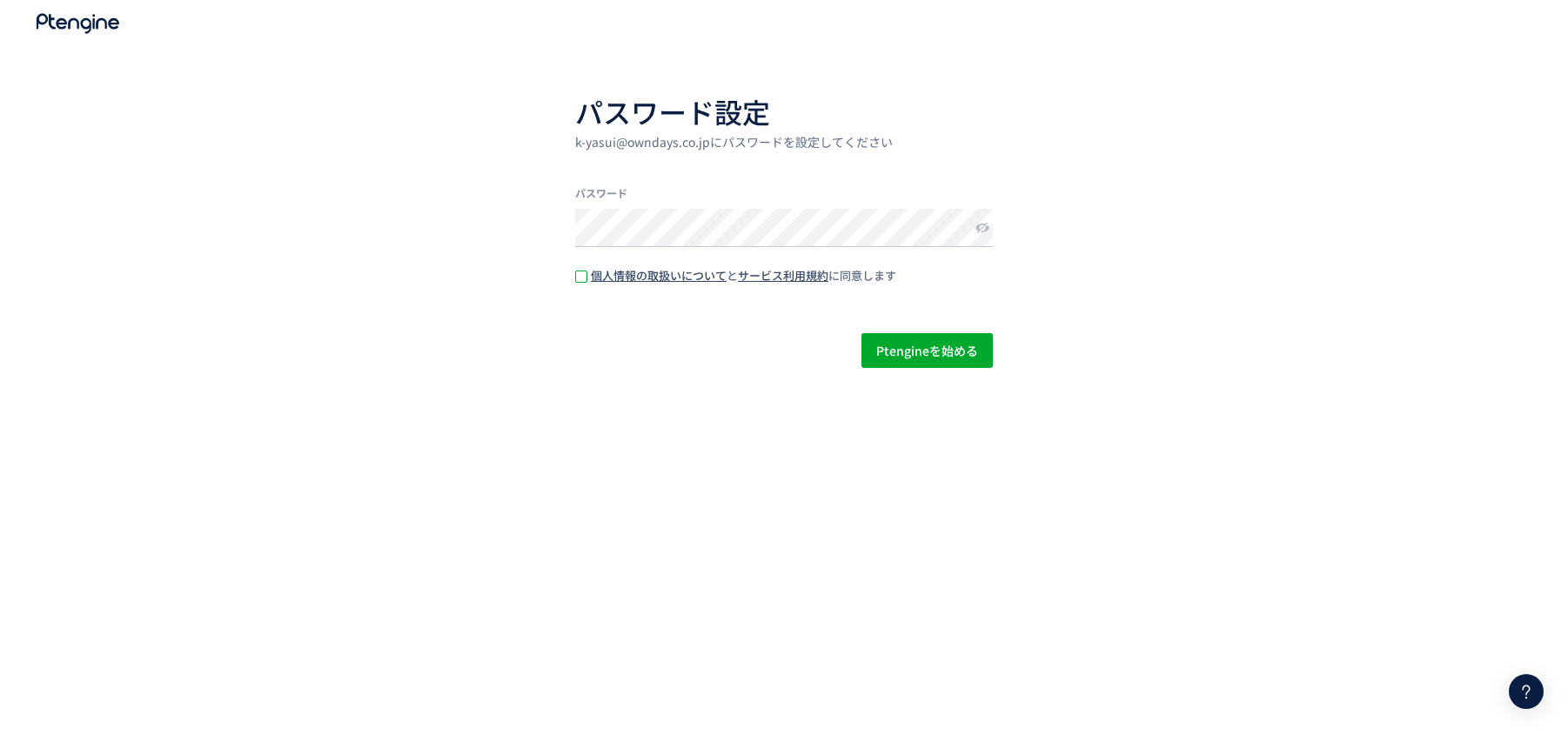 click at bounding box center (581, 277) 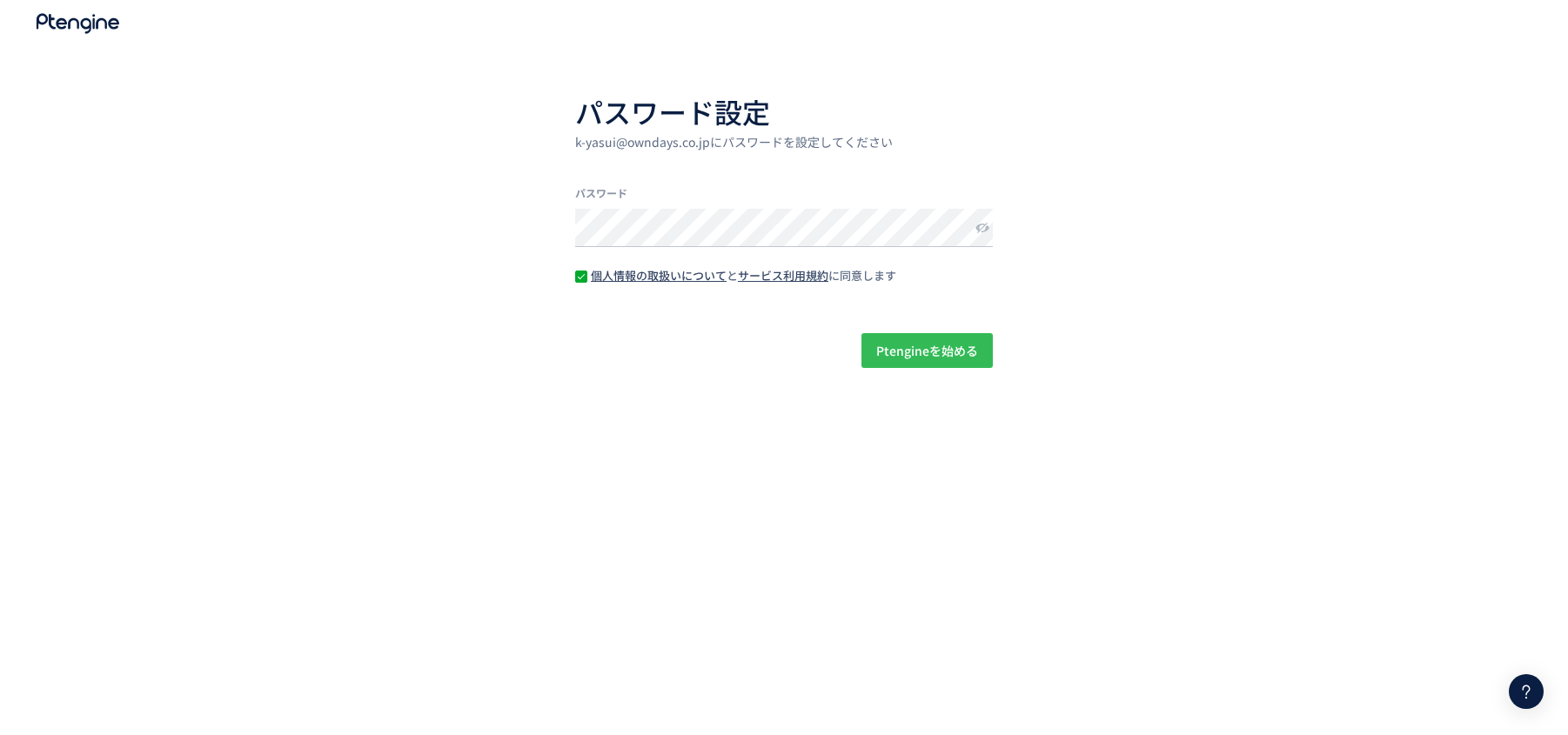click on "Ptengineを始める" at bounding box center (927, 351) 